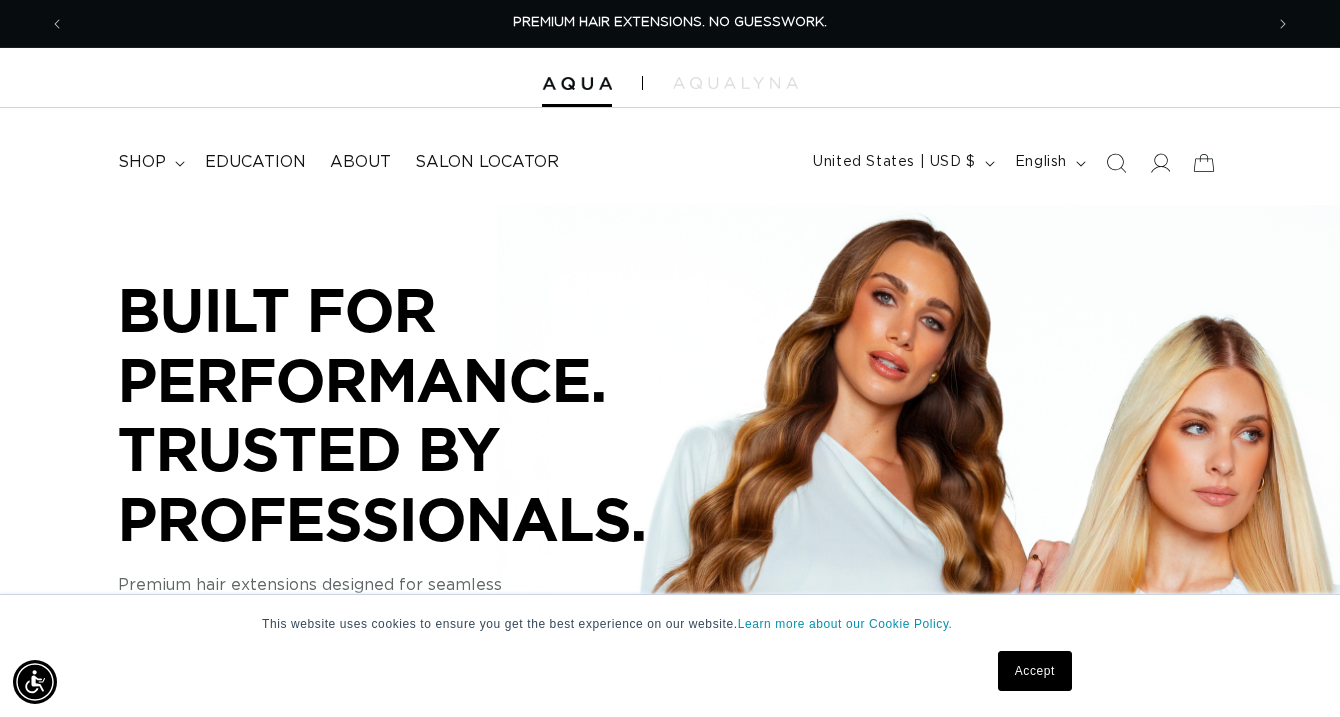 scroll, scrollTop: 0, scrollLeft: 0, axis: both 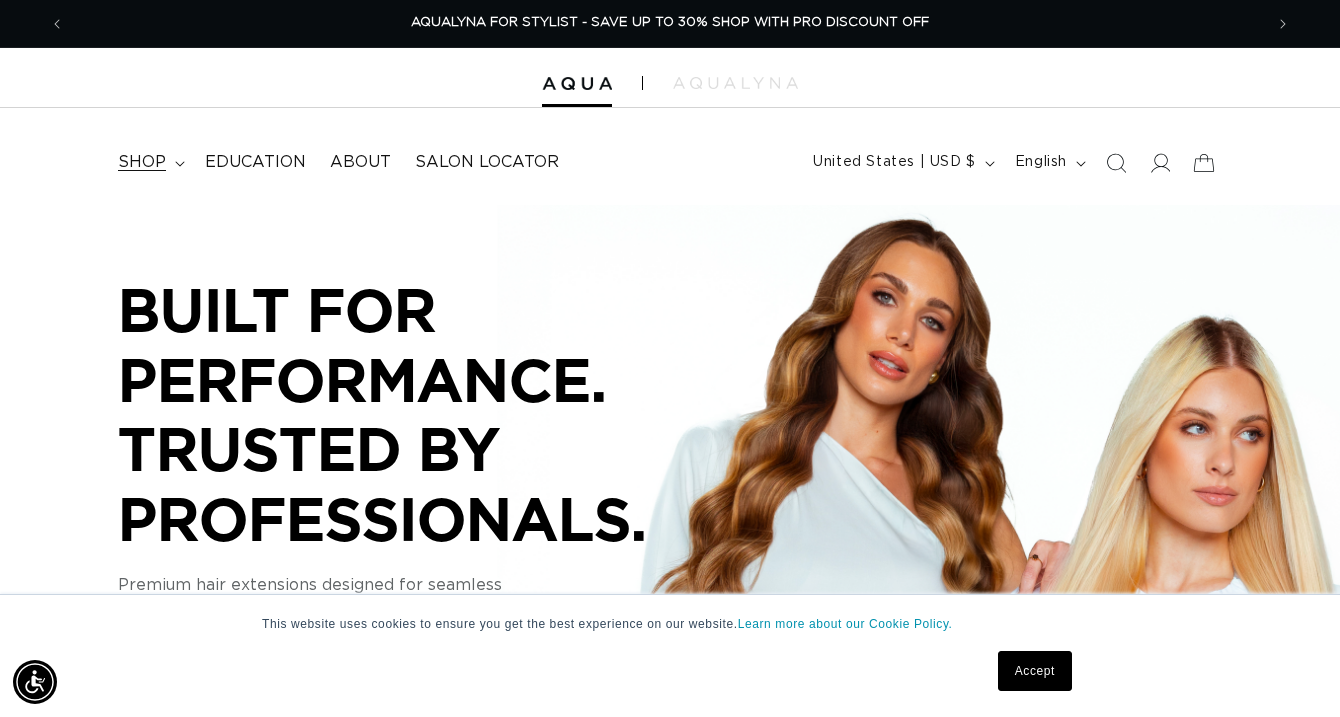 click on "shop" at bounding box center (142, 162) 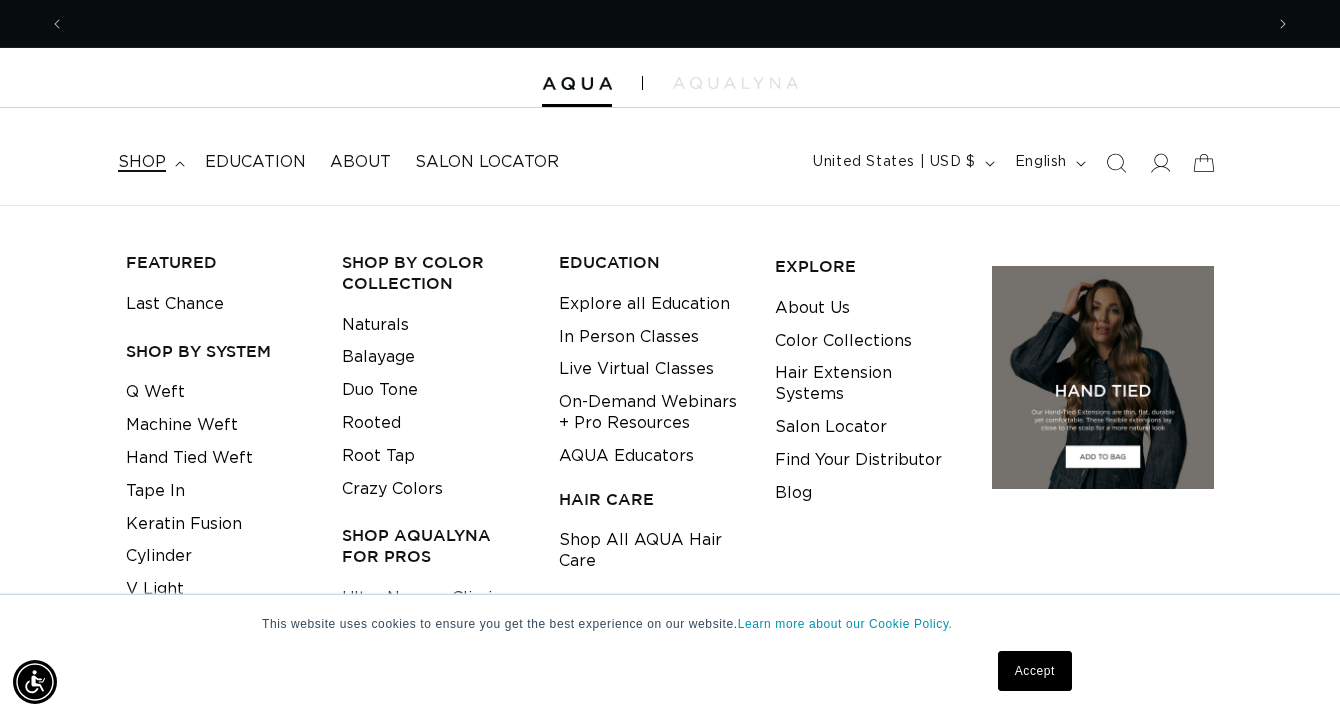 scroll, scrollTop: 0, scrollLeft: 0, axis: both 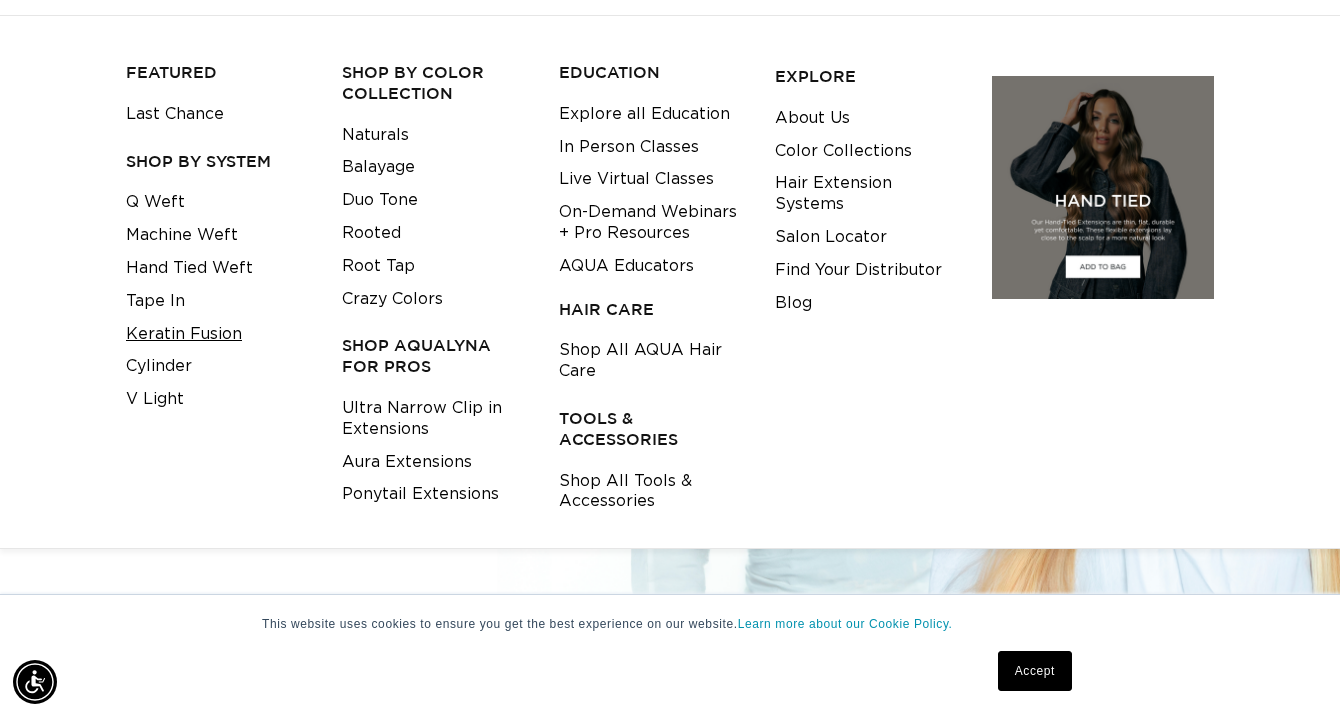 click on "Keratin Fusion" at bounding box center [184, 334] 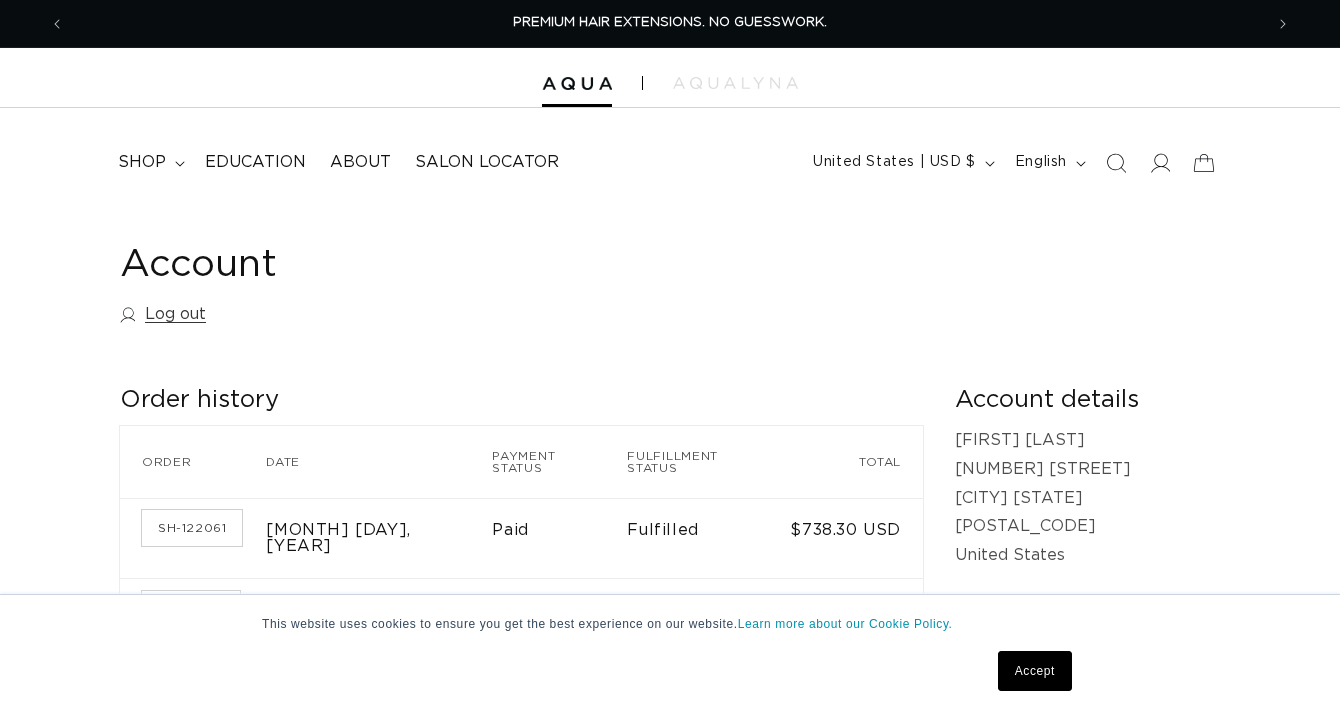 scroll, scrollTop: 0, scrollLeft: 0, axis: both 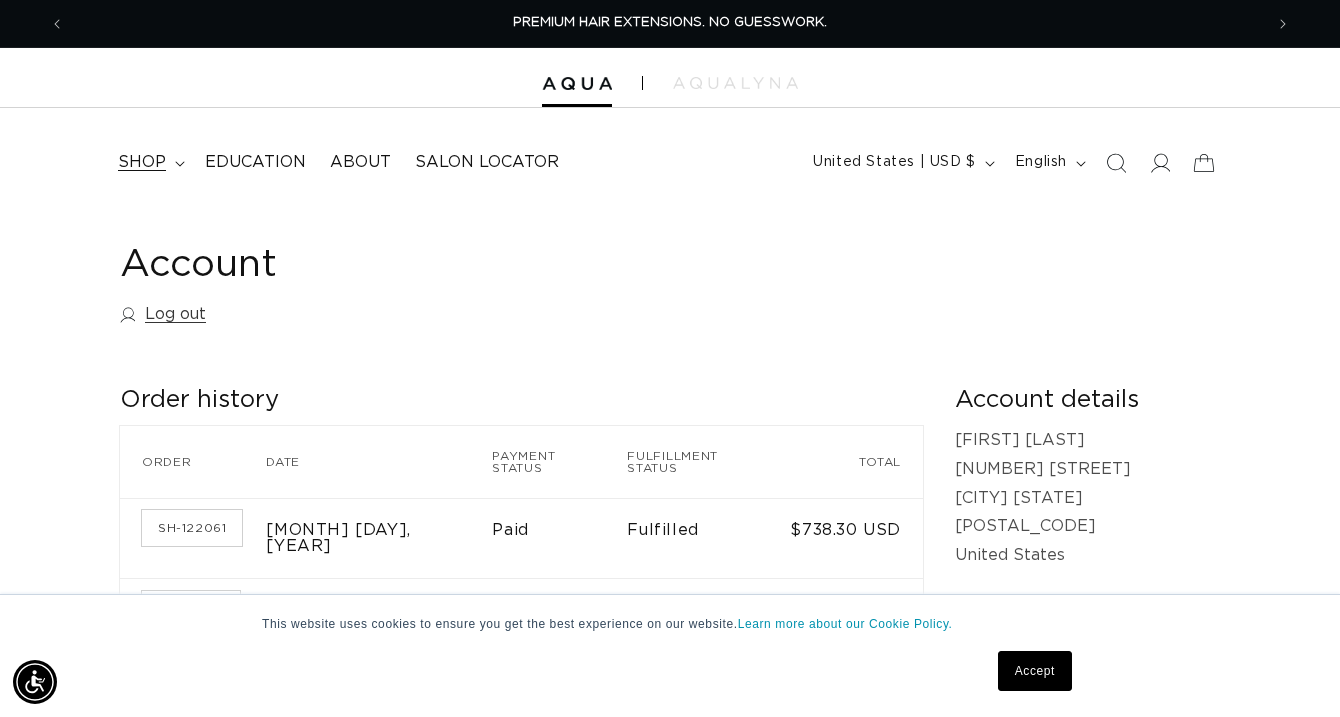 click on "shop" at bounding box center [142, 162] 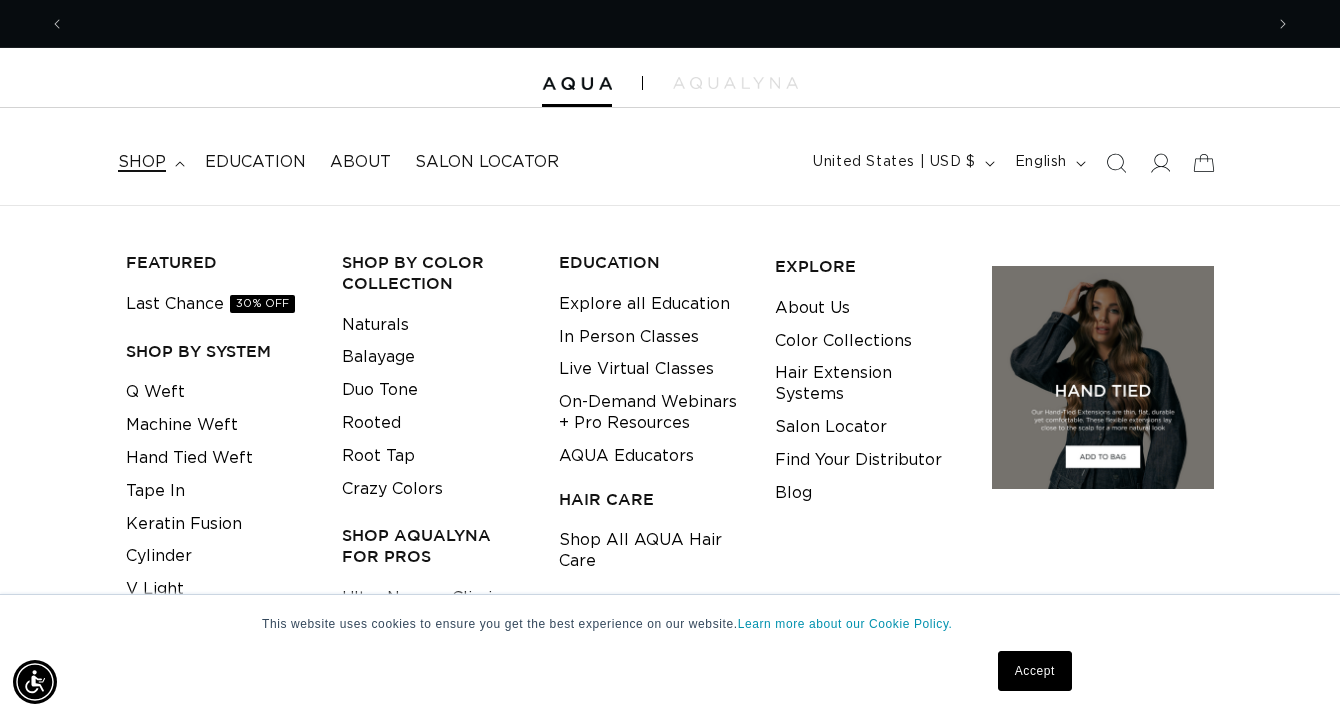 scroll, scrollTop: 0, scrollLeft: 1198, axis: horizontal 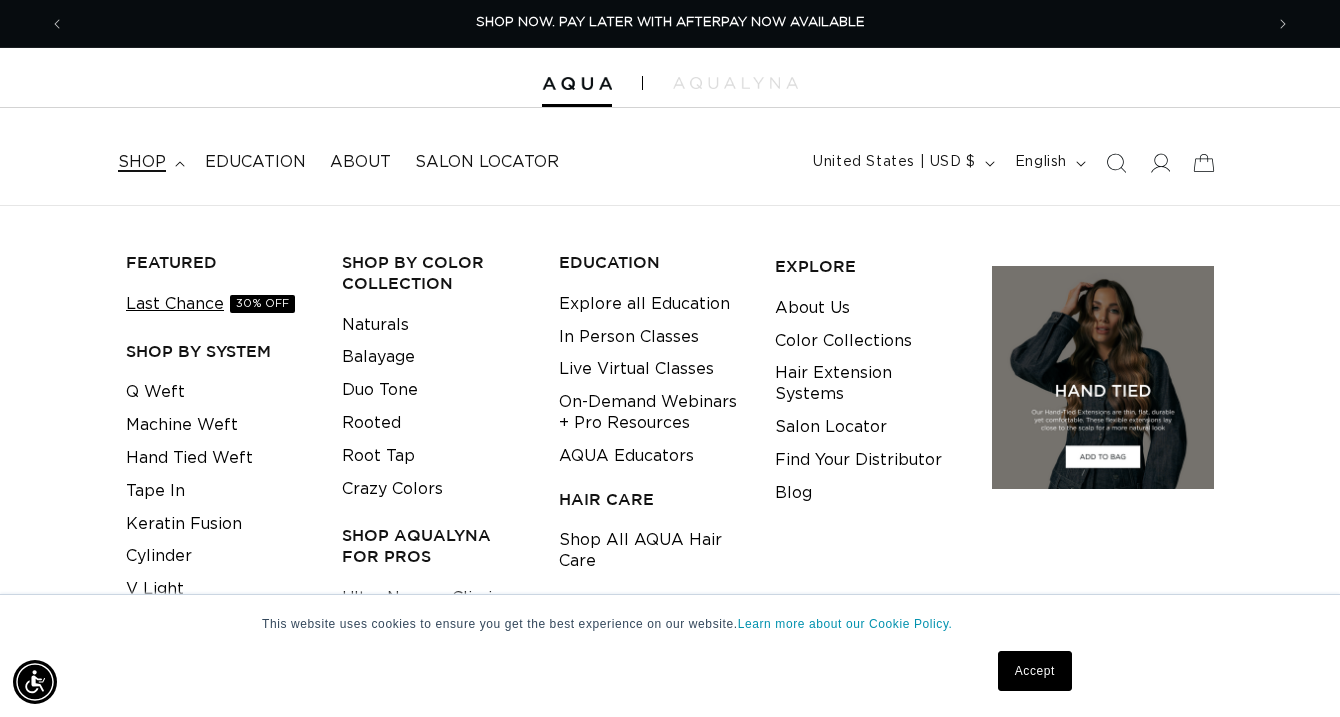 click on "30% OFF" at bounding box center (262, 304) 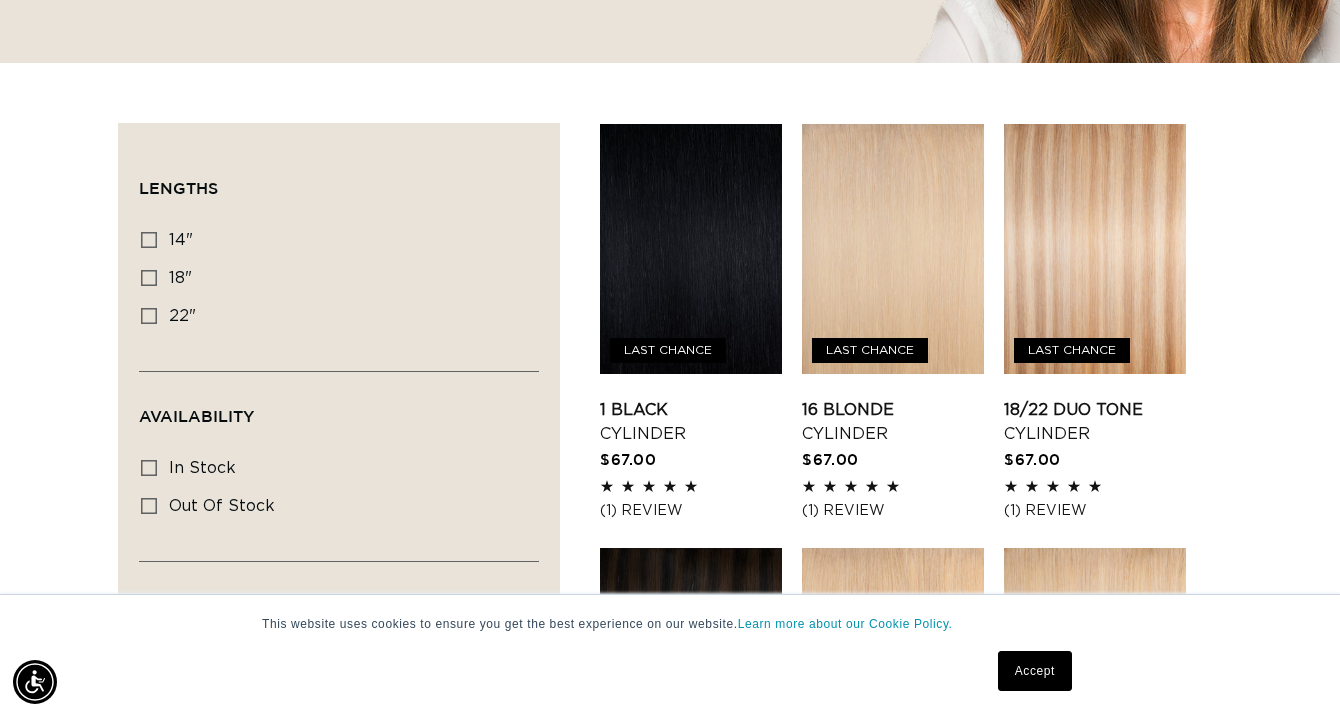 scroll, scrollTop: 0, scrollLeft: 0, axis: both 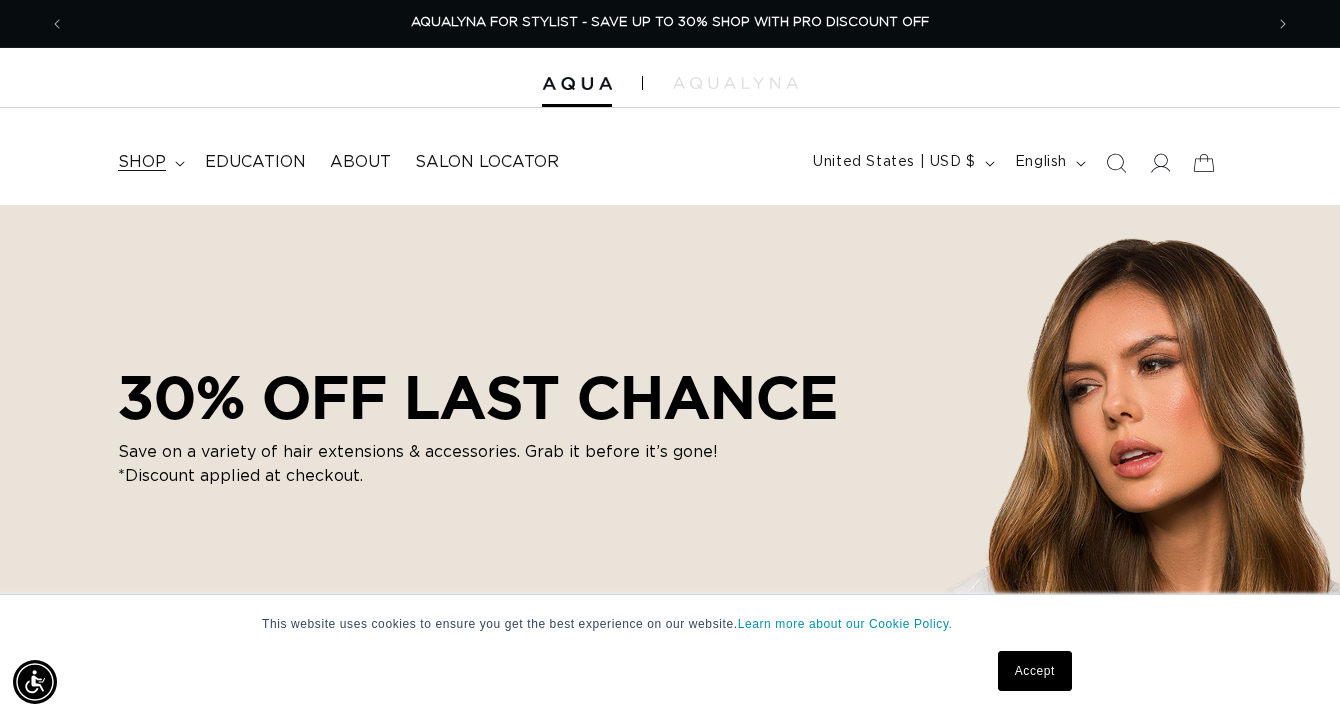 click on "shop" at bounding box center (149, 162) 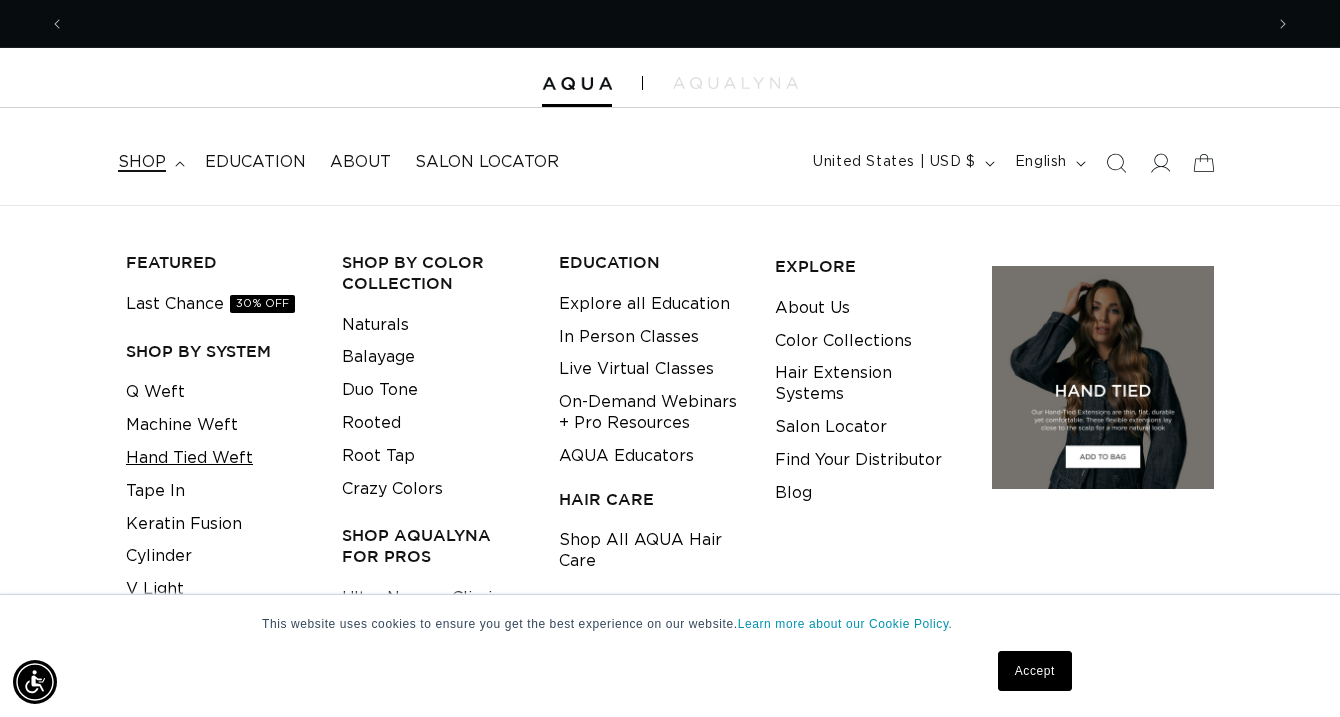 scroll, scrollTop: 0, scrollLeft: 0, axis: both 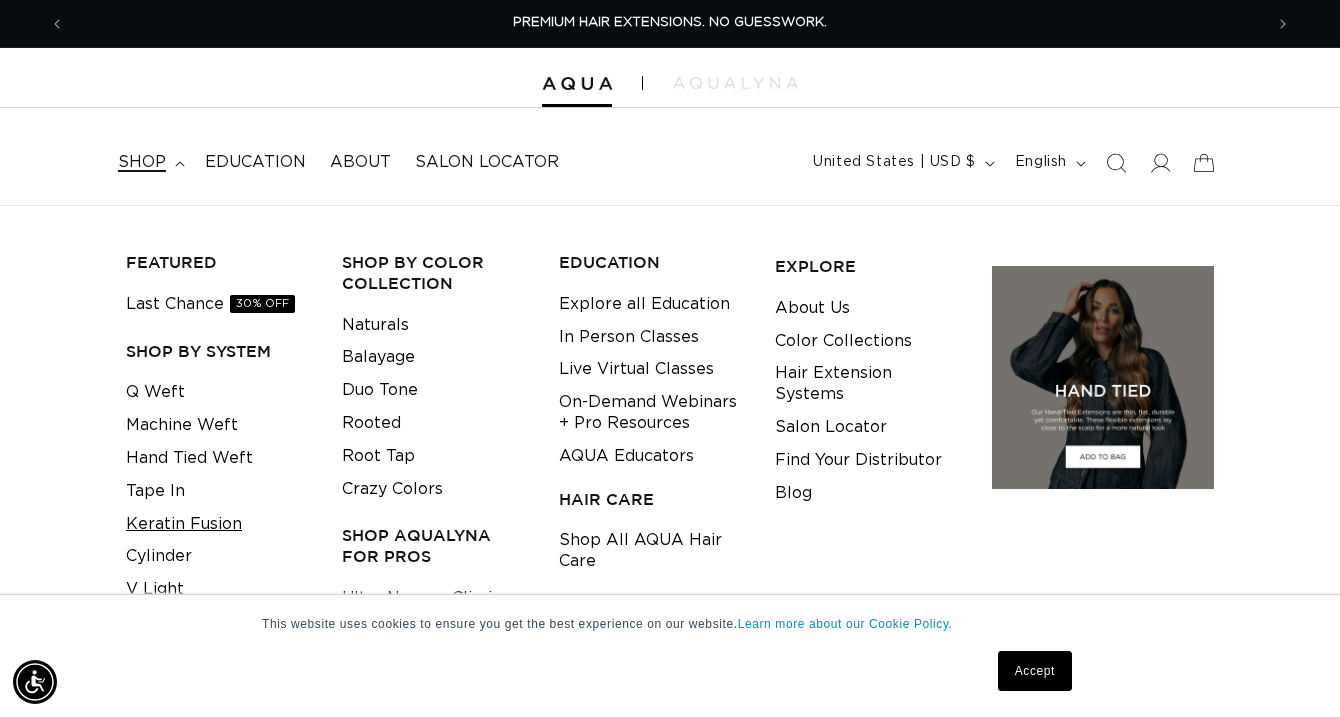 click on "Keratin Fusion" at bounding box center (184, 524) 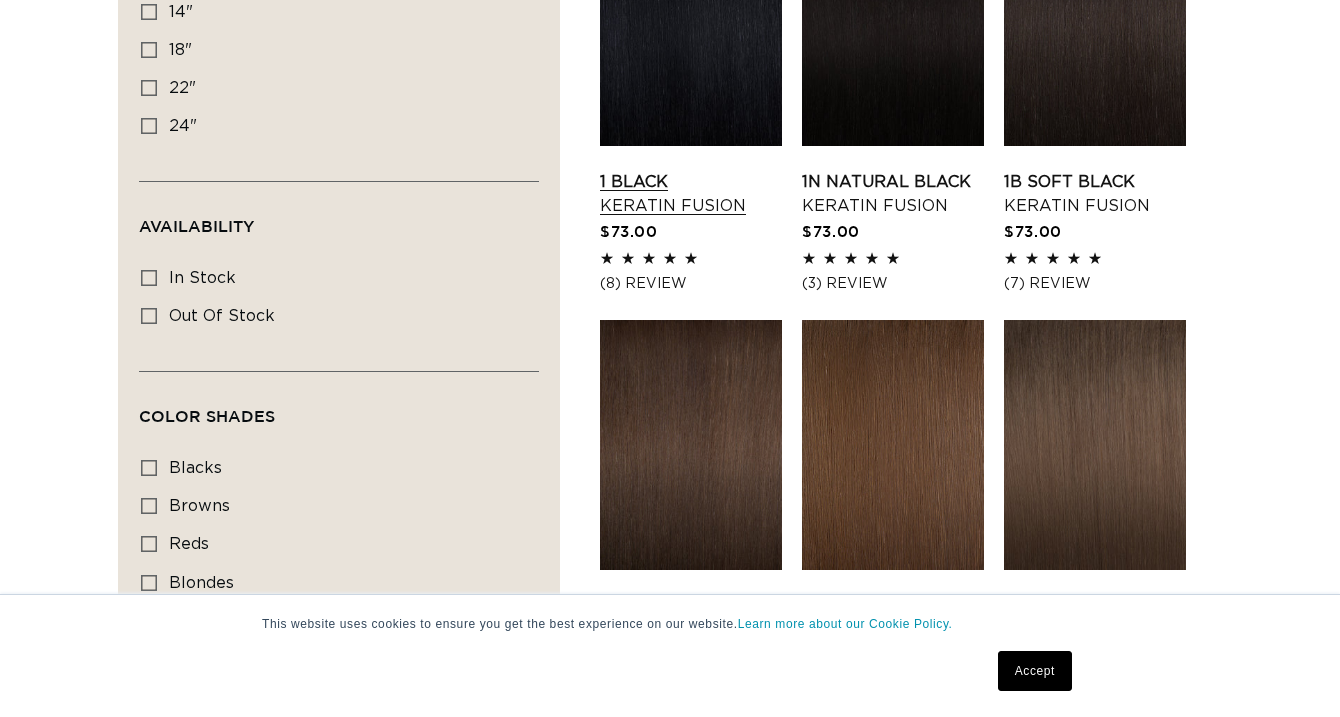 scroll, scrollTop: 820, scrollLeft: 0, axis: vertical 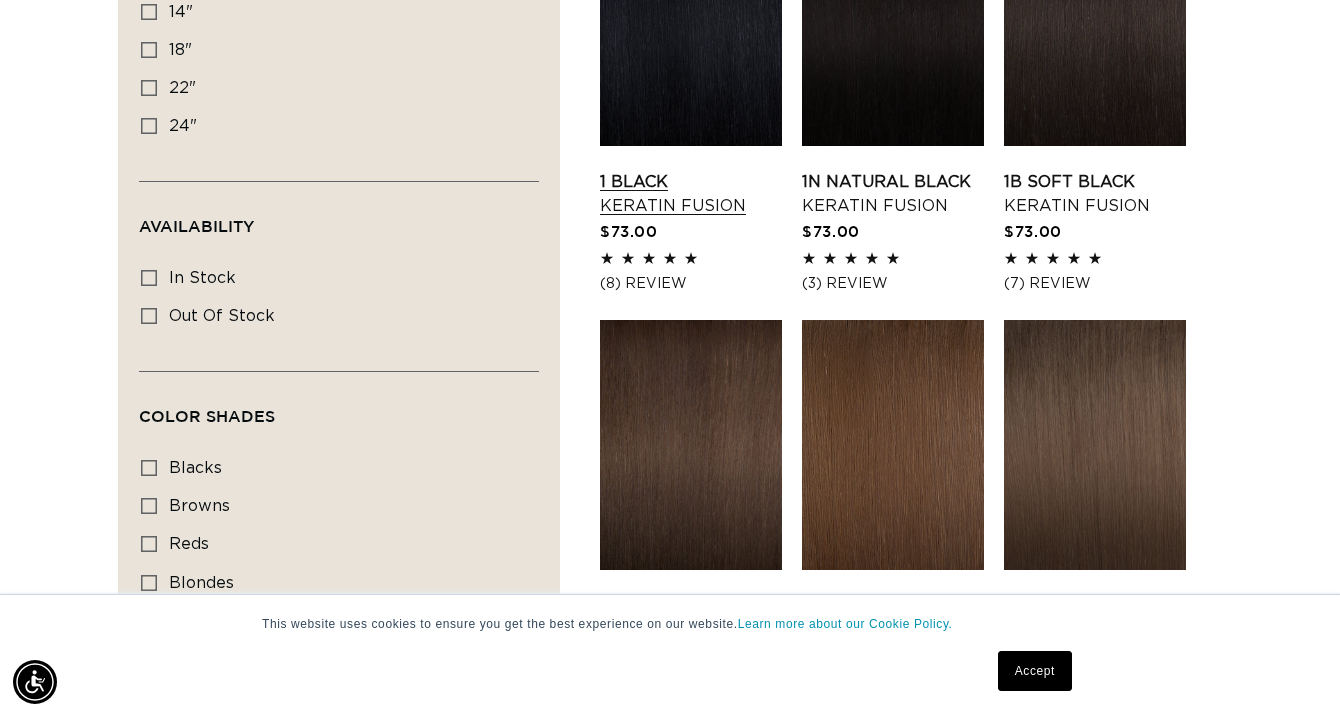 click on "1 Black
Keratin Fusion" at bounding box center (691, 194) 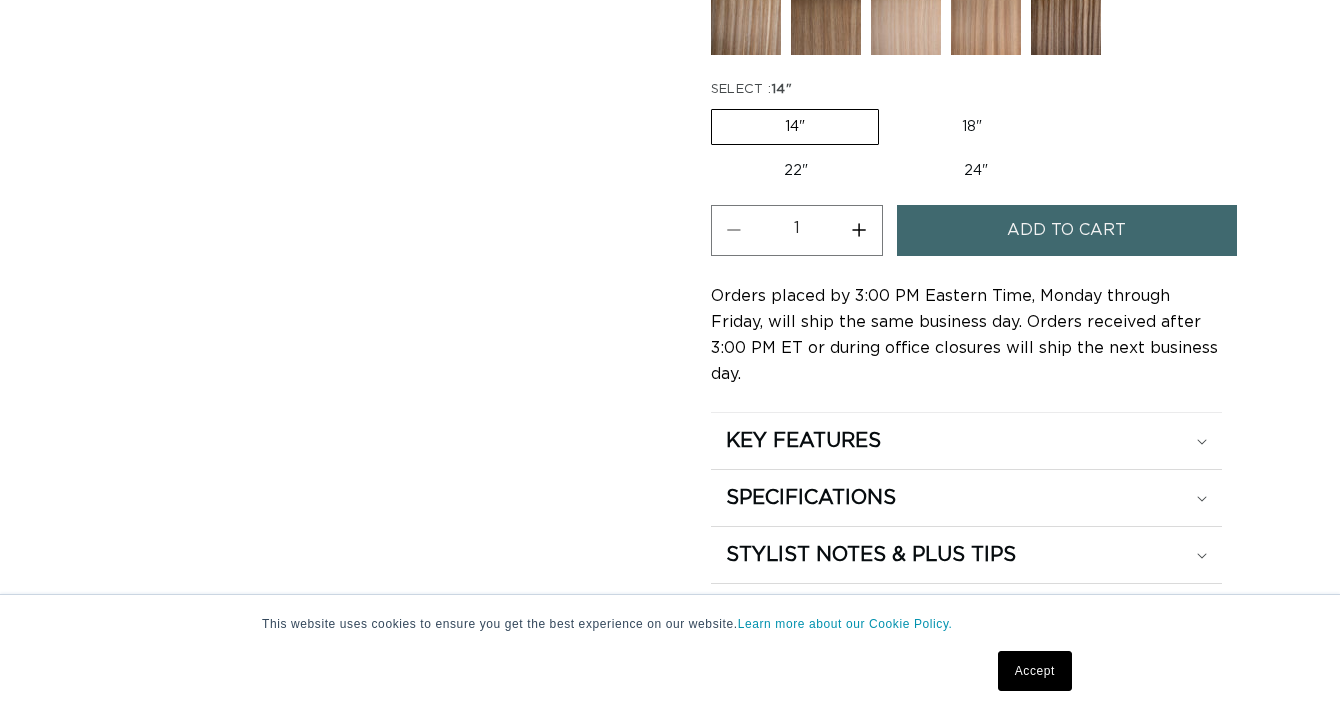 scroll, scrollTop: 0, scrollLeft: 0, axis: both 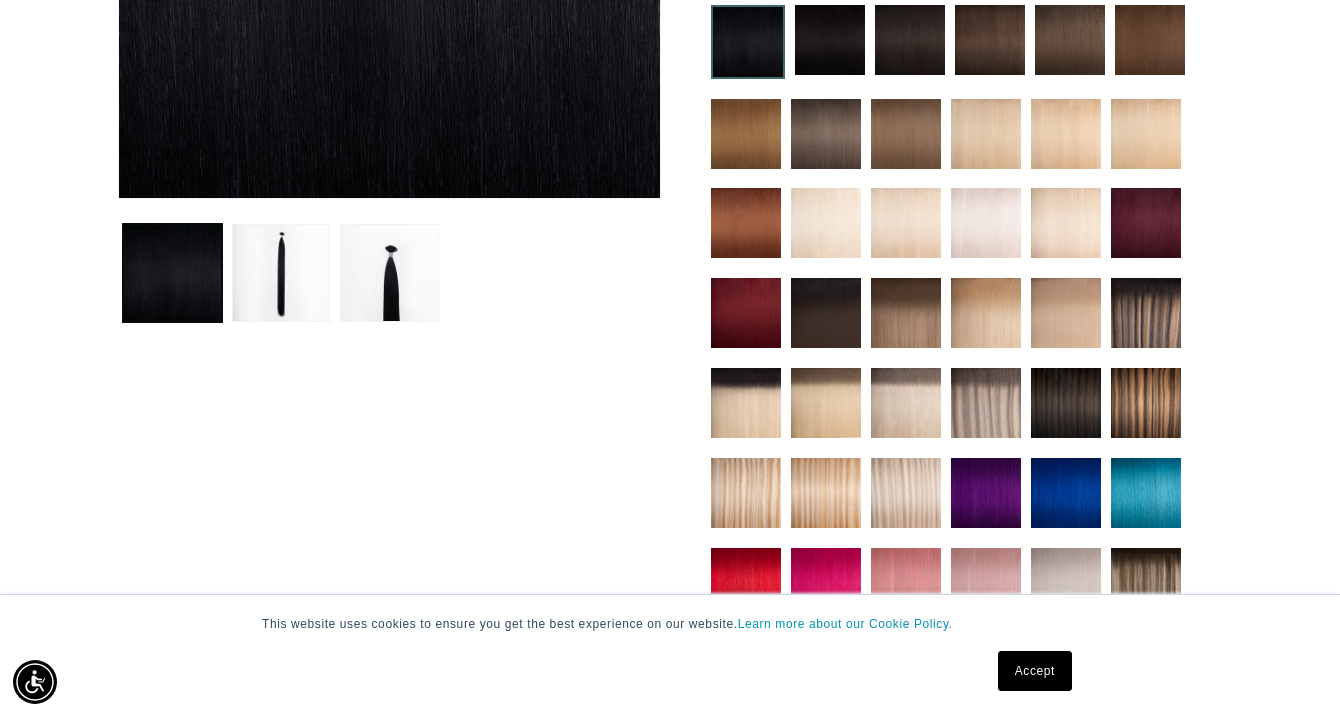 click at bounding box center (986, 403) 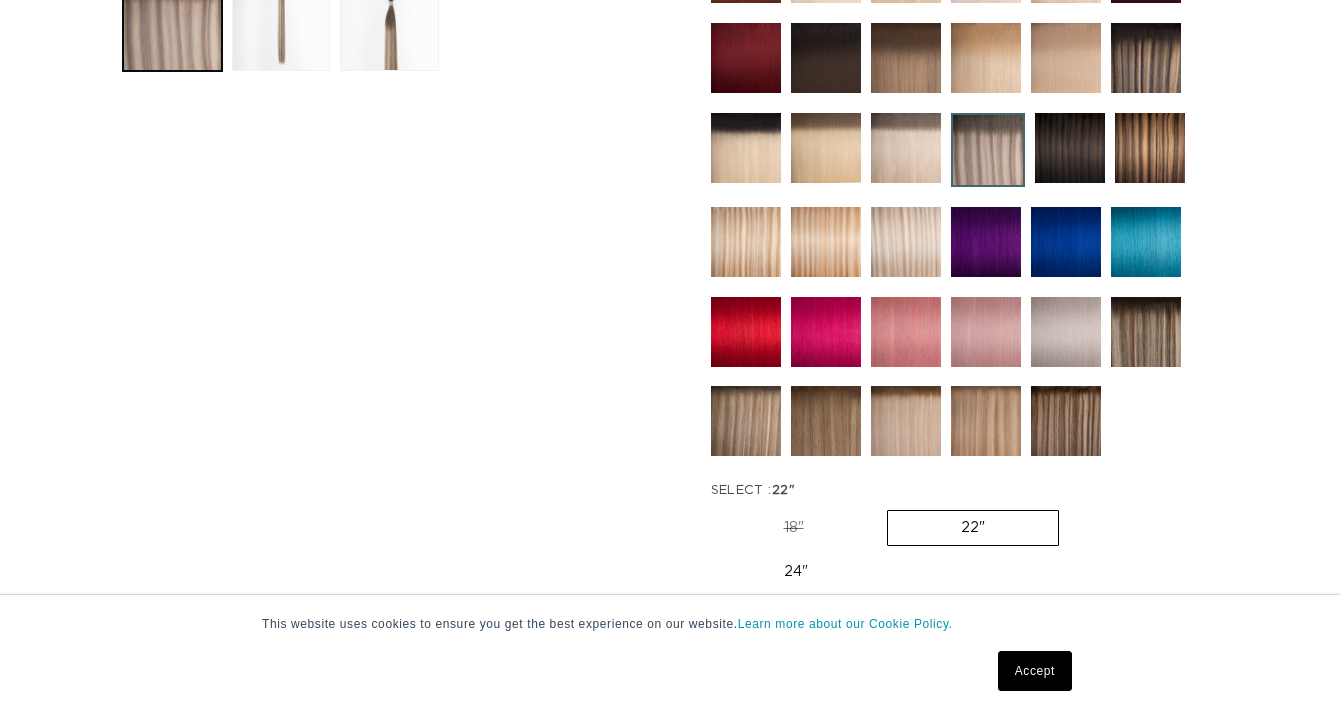 scroll, scrollTop: 871, scrollLeft: 0, axis: vertical 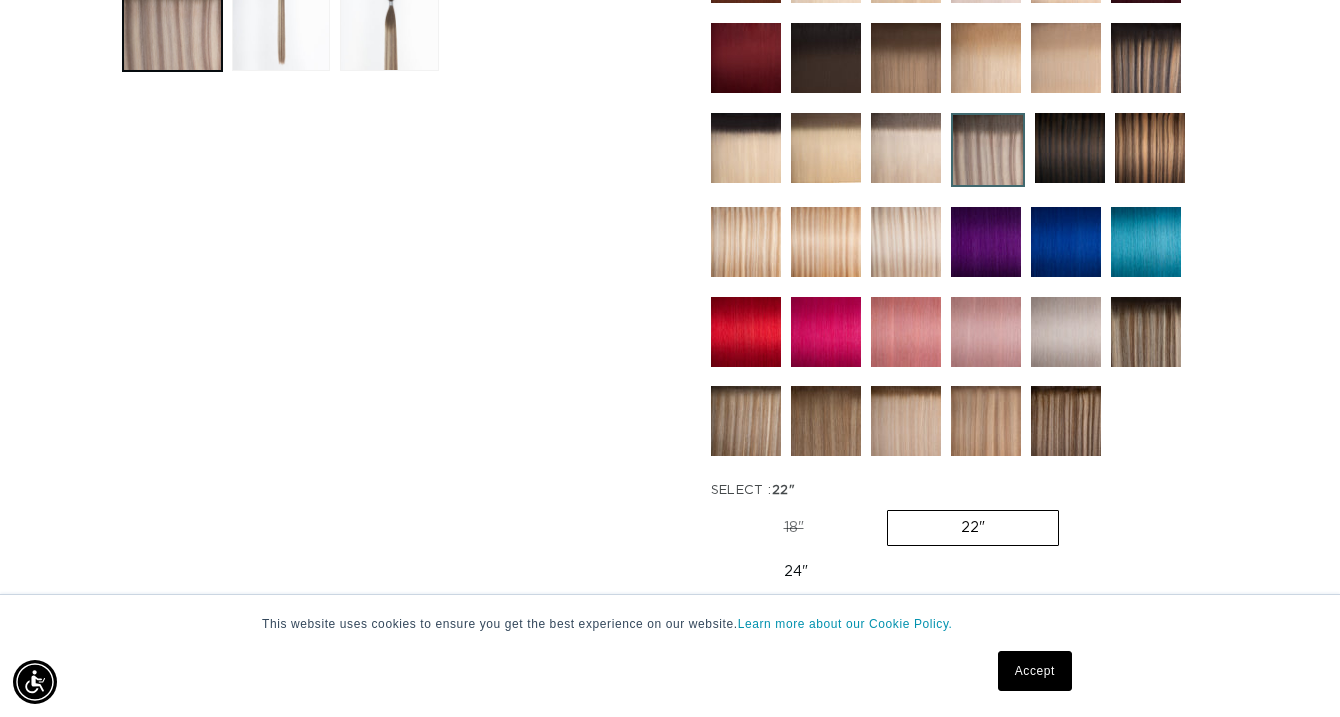click on "24" Variant sold out or unavailable" at bounding box center (796, 572) 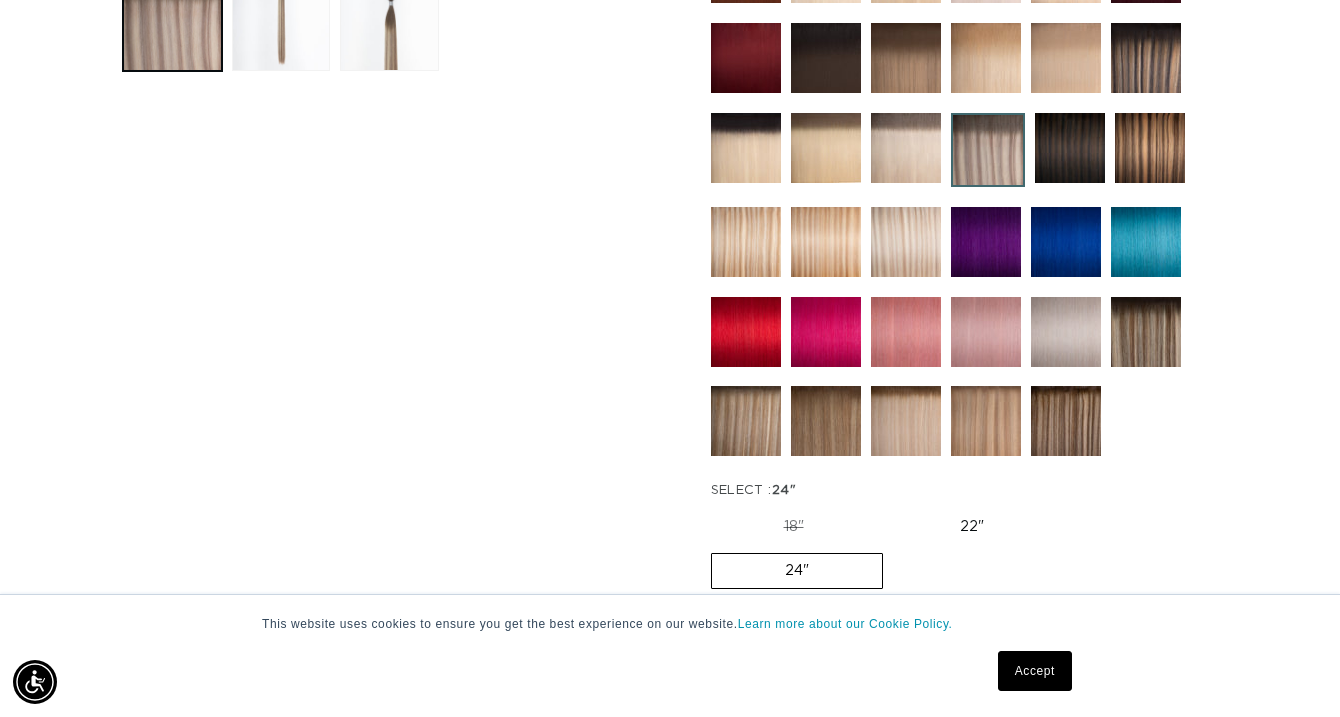scroll, scrollTop: 0, scrollLeft: 1198, axis: horizontal 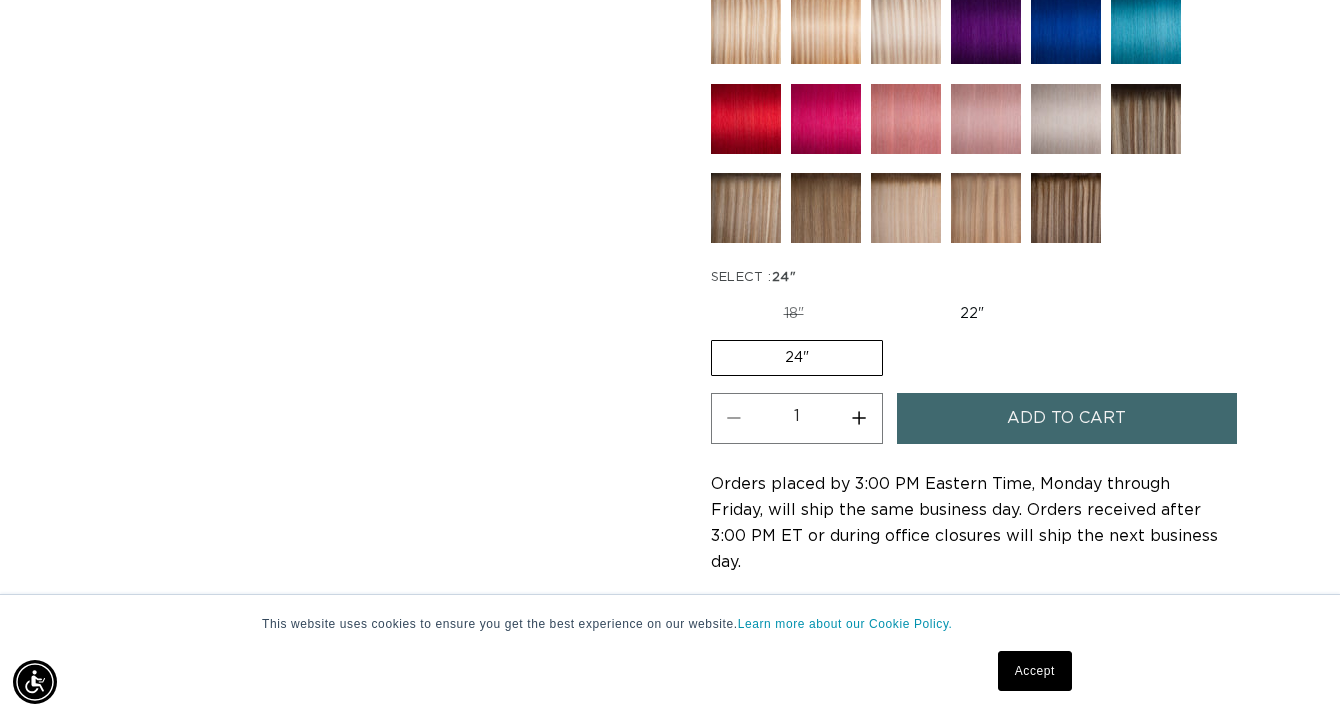 click on "22" Variant sold out or unavailable" at bounding box center [972, 314] 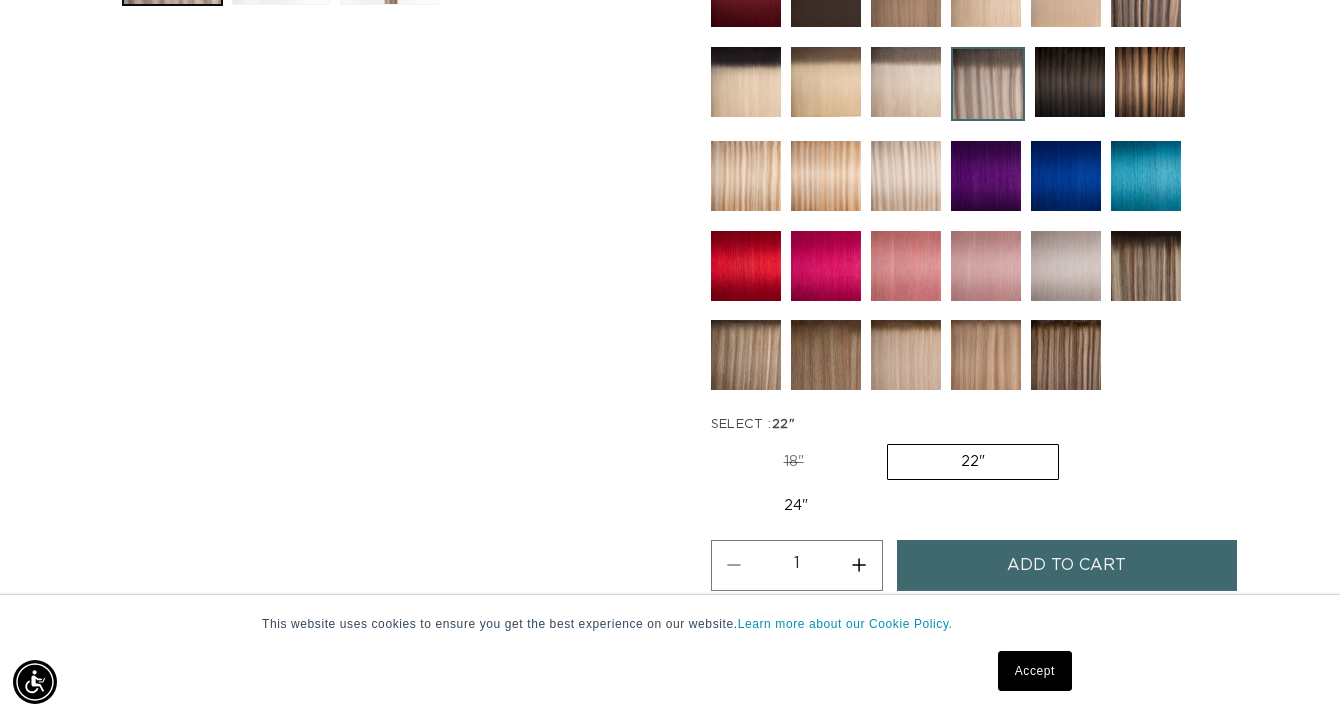 scroll, scrollTop: 457, scrollLeft: 0, axis: vertical 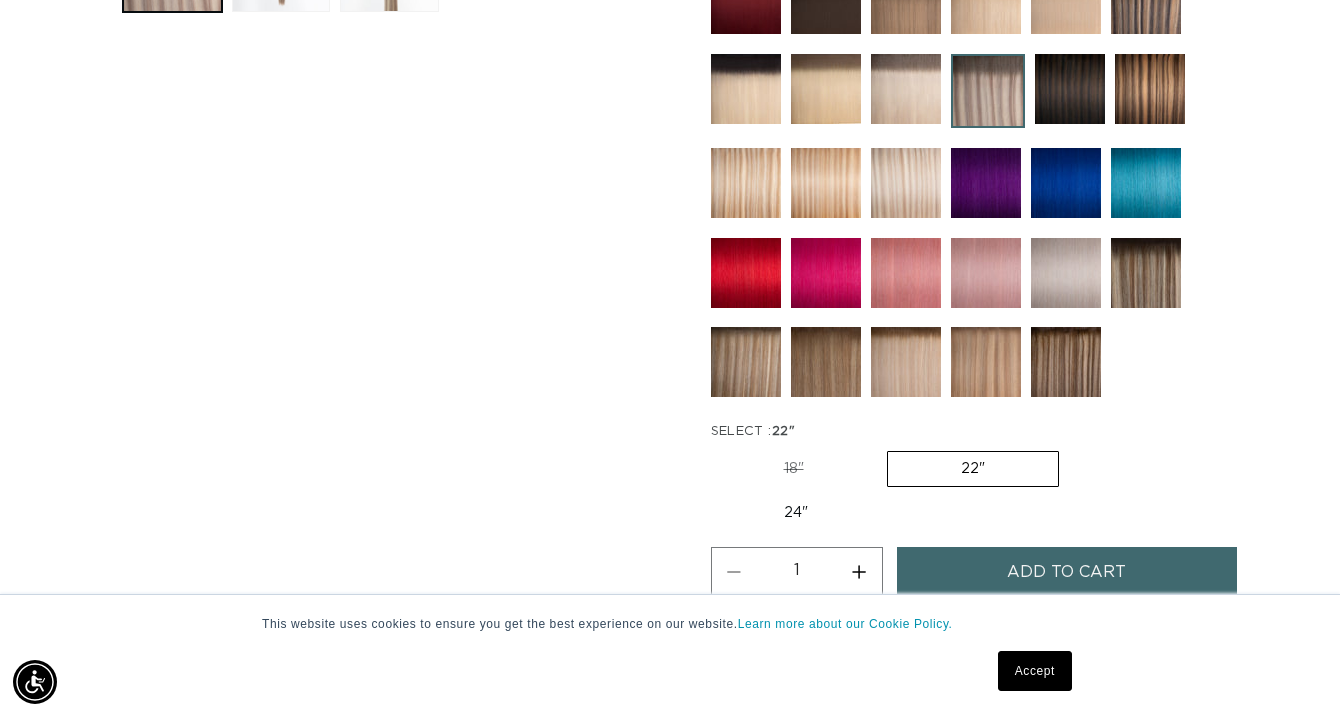 click on "18" Variant sold out or unavailable" at bounding box center [794, 469] 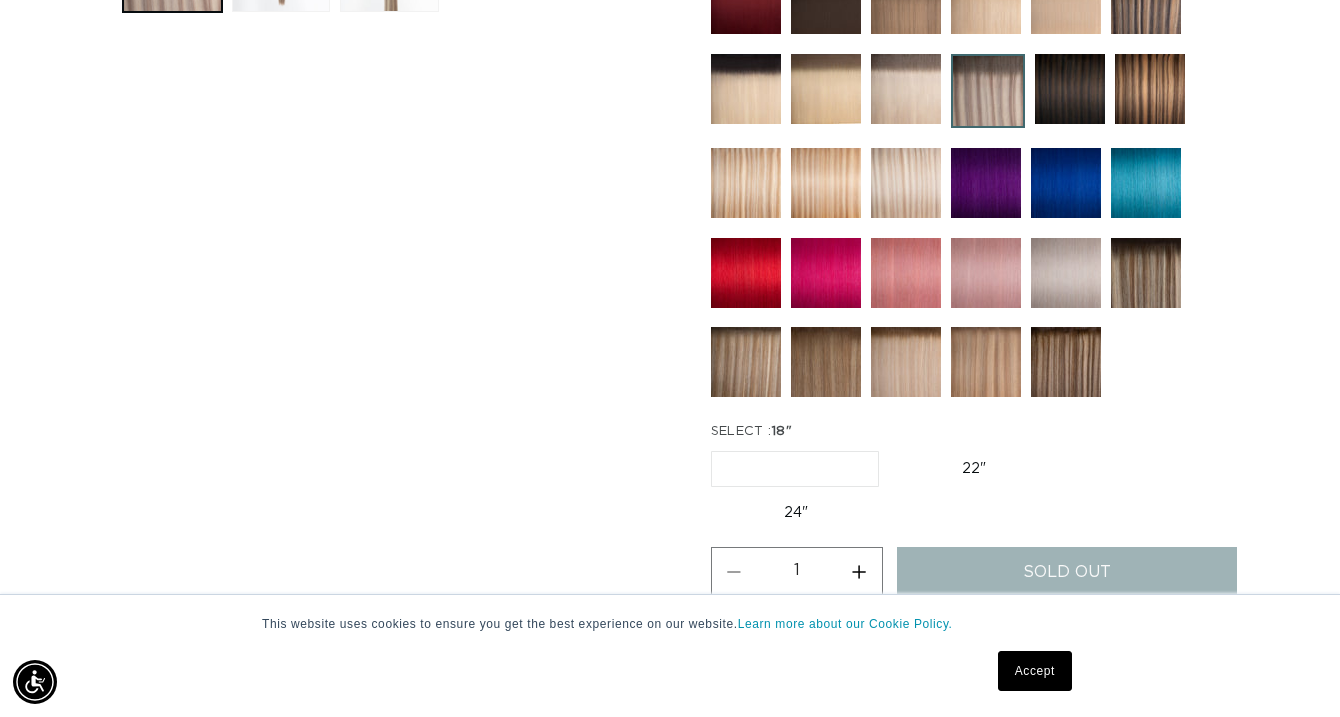 scroll, scrollTop: 0, scrollLeft: 2396, axis: horizontal 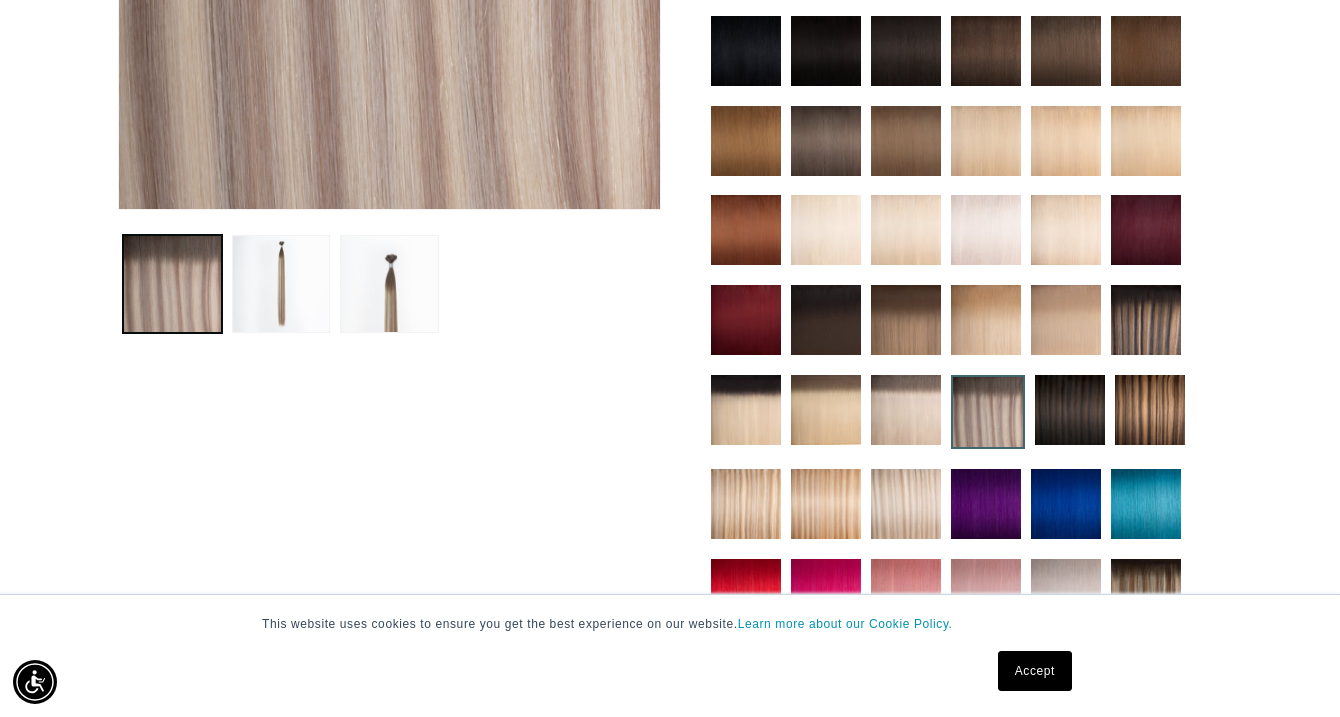 click at bounding box center (1070, 410) 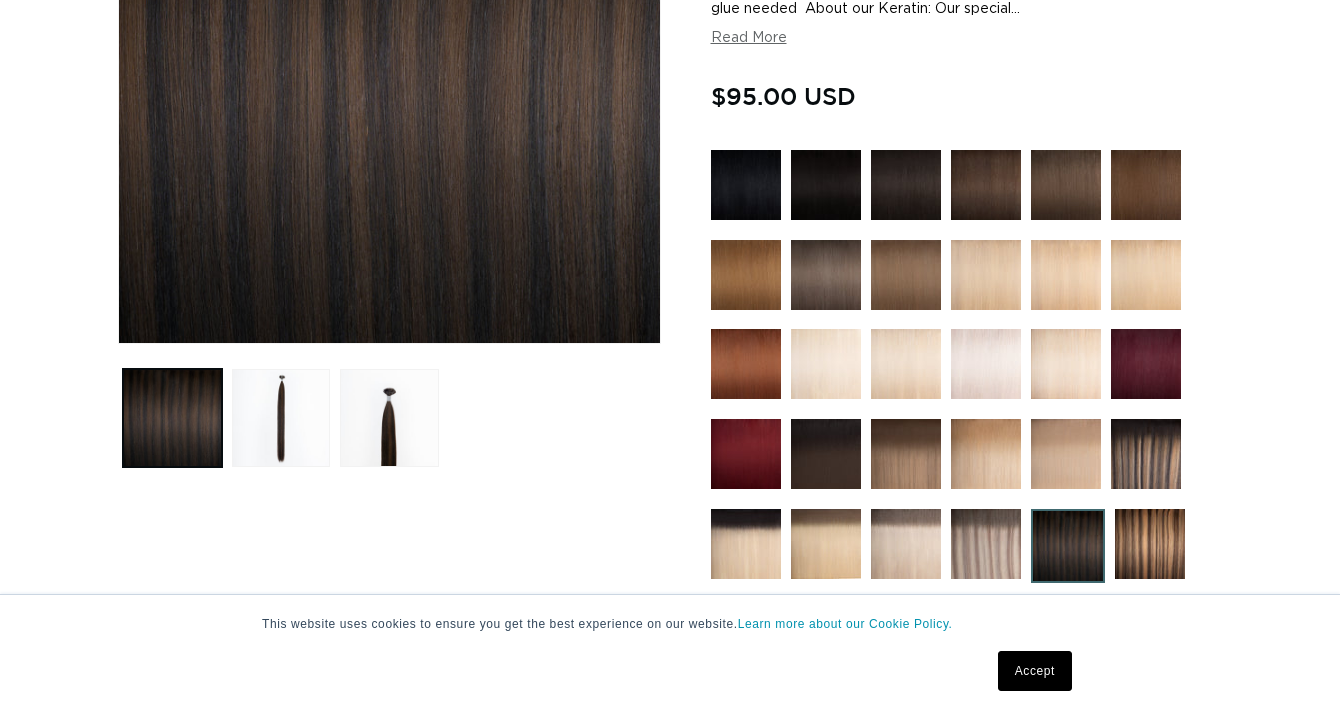 scroll, scrollTop: 0, scrollLeft: 0, axis: both 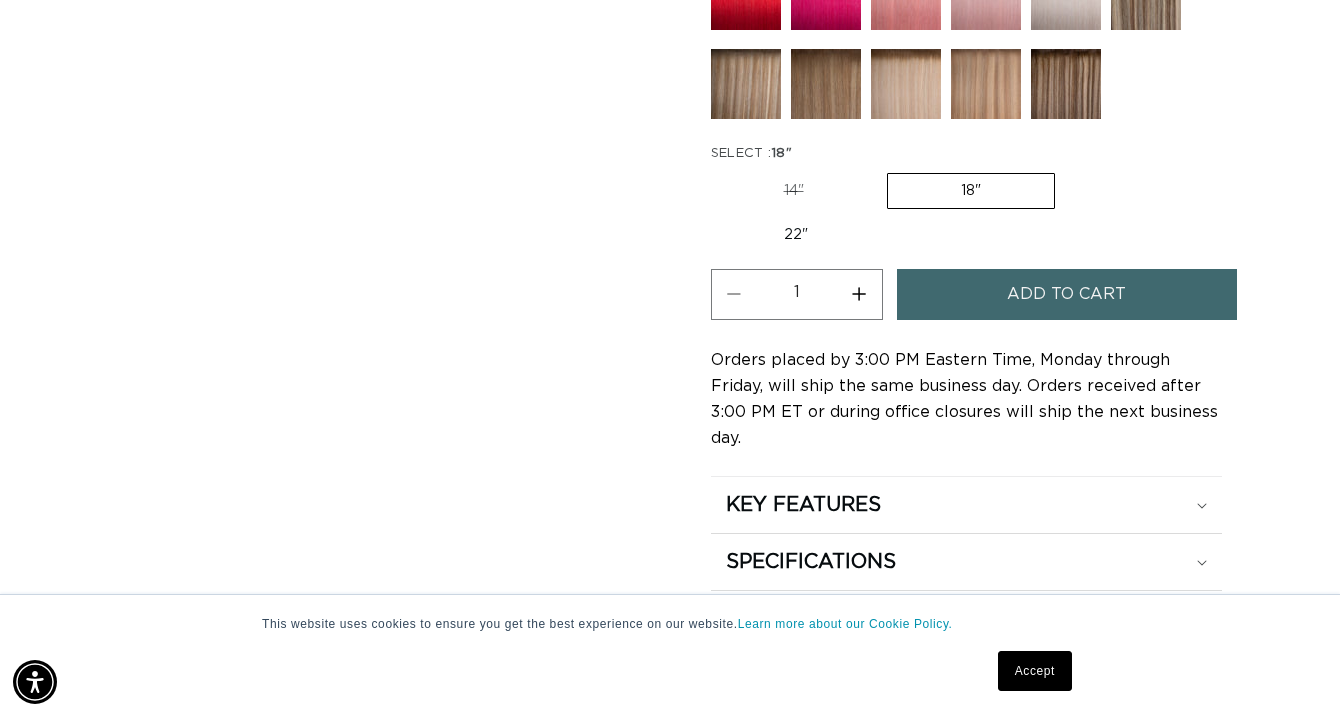 click on "14" Variant sold out or unavailable" at bounding box center [794, 191] 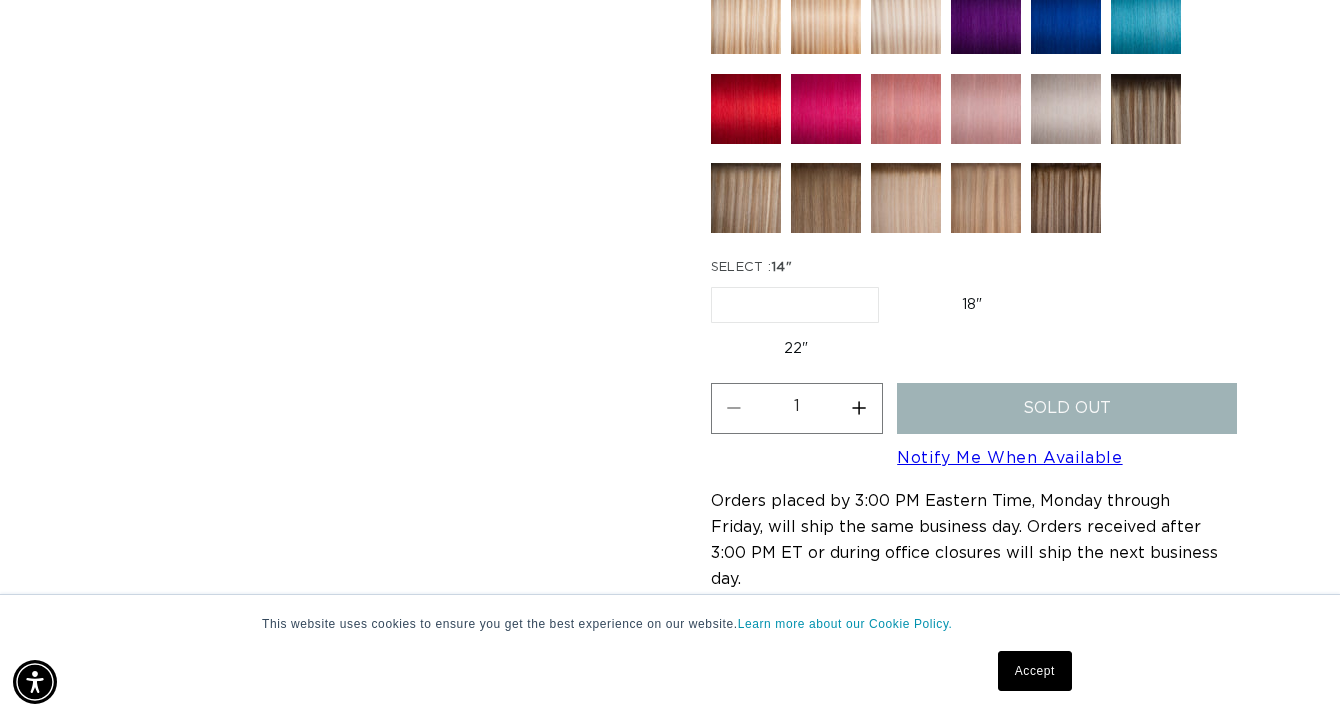 scroll, scrollTop: 1094, scrollLeft: 1, axis: both 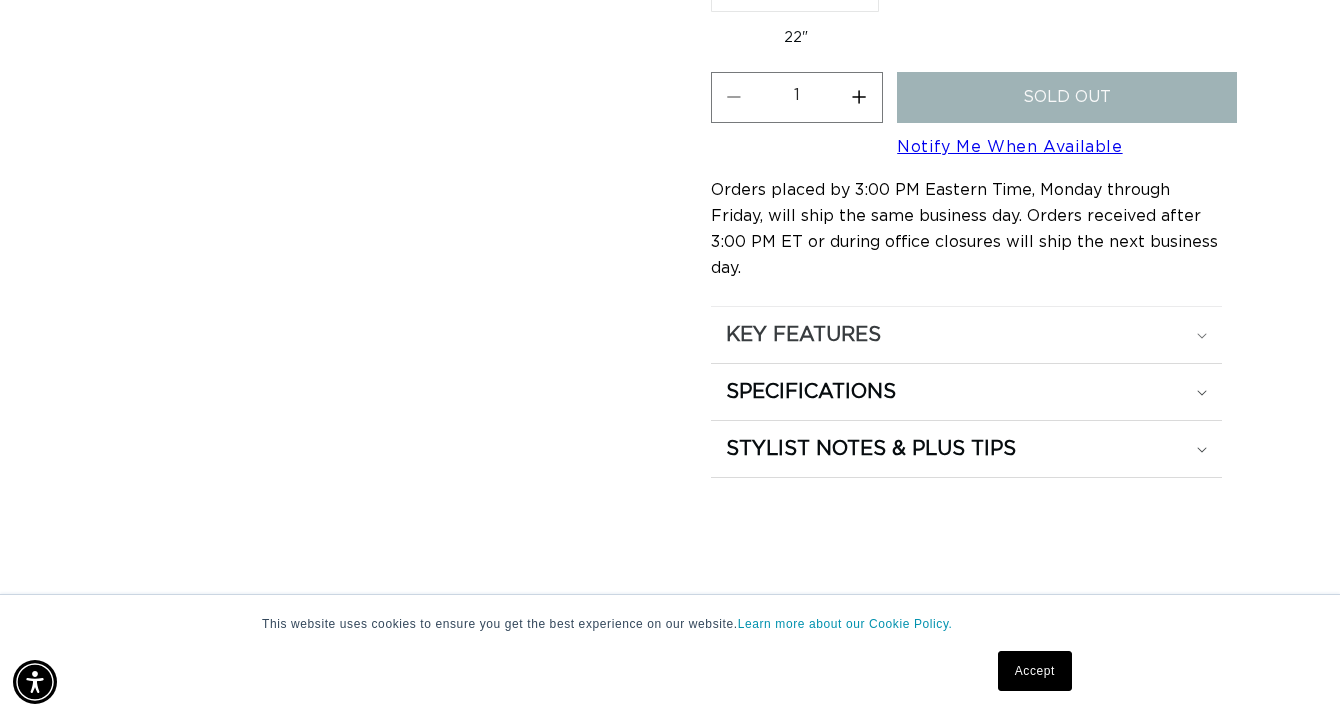 click on "KEY FEATURES" at bounding box center [966, 335] 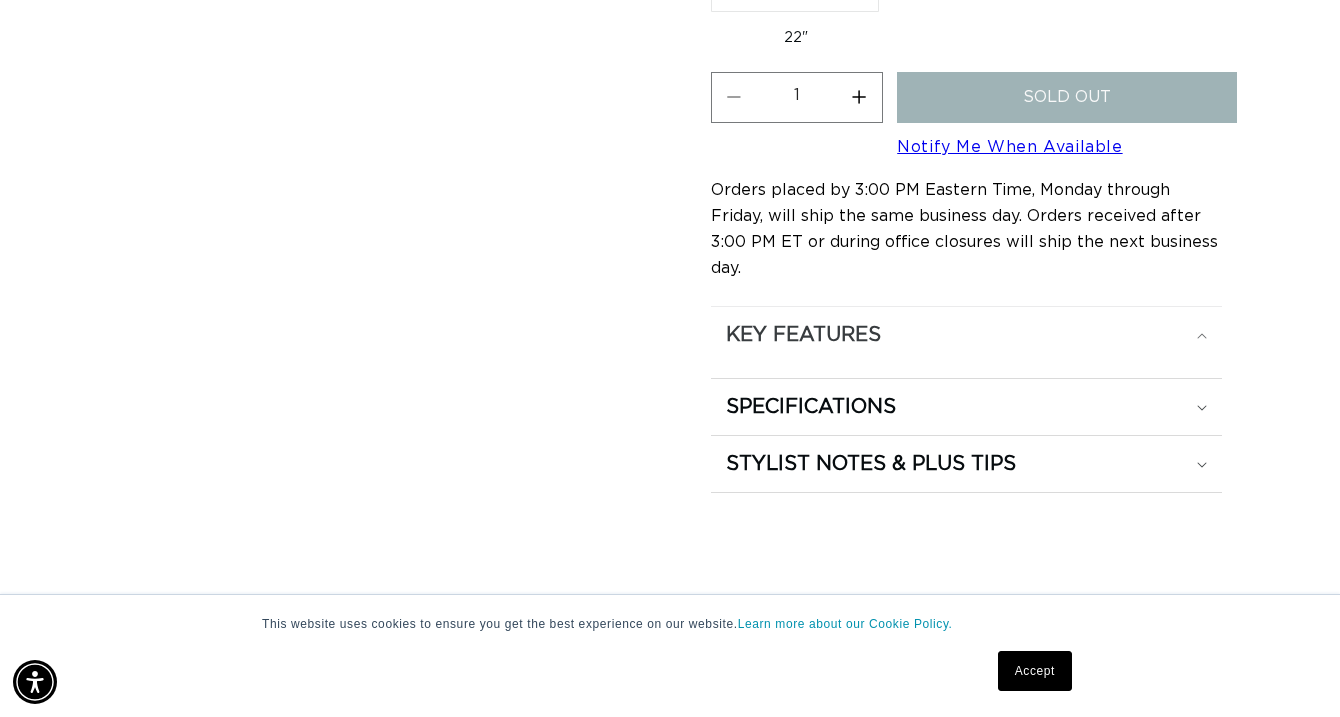 scroll, scrollTop: 0, scrollLeft: 0, axis: both 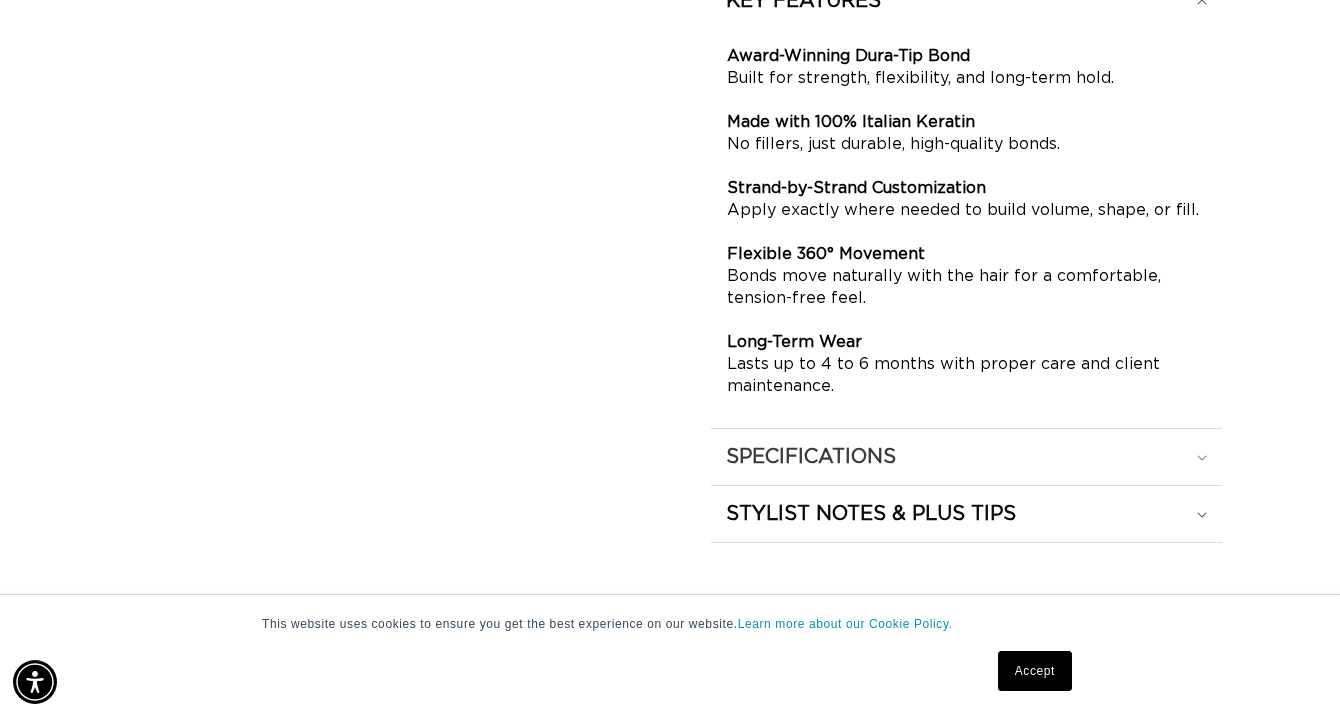 click on "SPECIFICATIONS" at bounding box center (966, 1) 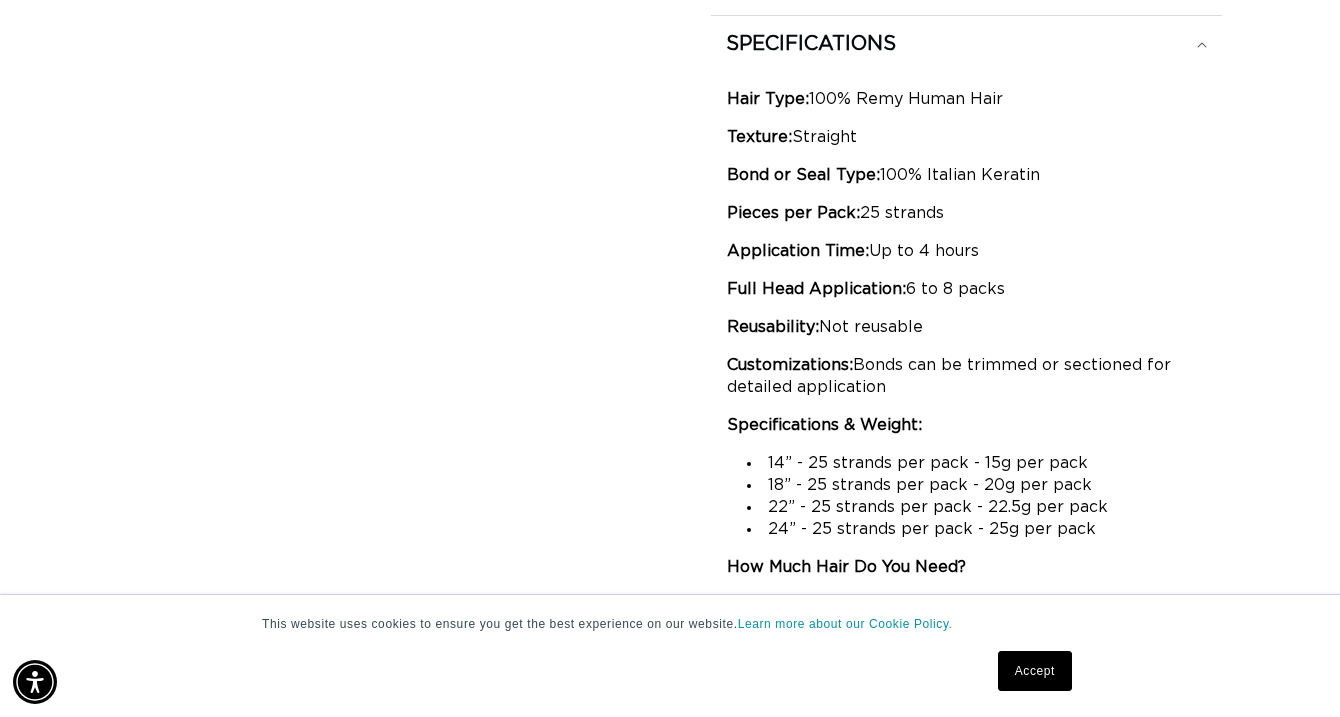 scroll, scrollTop: 1762, scrollLeft: 0, axis: vertical 